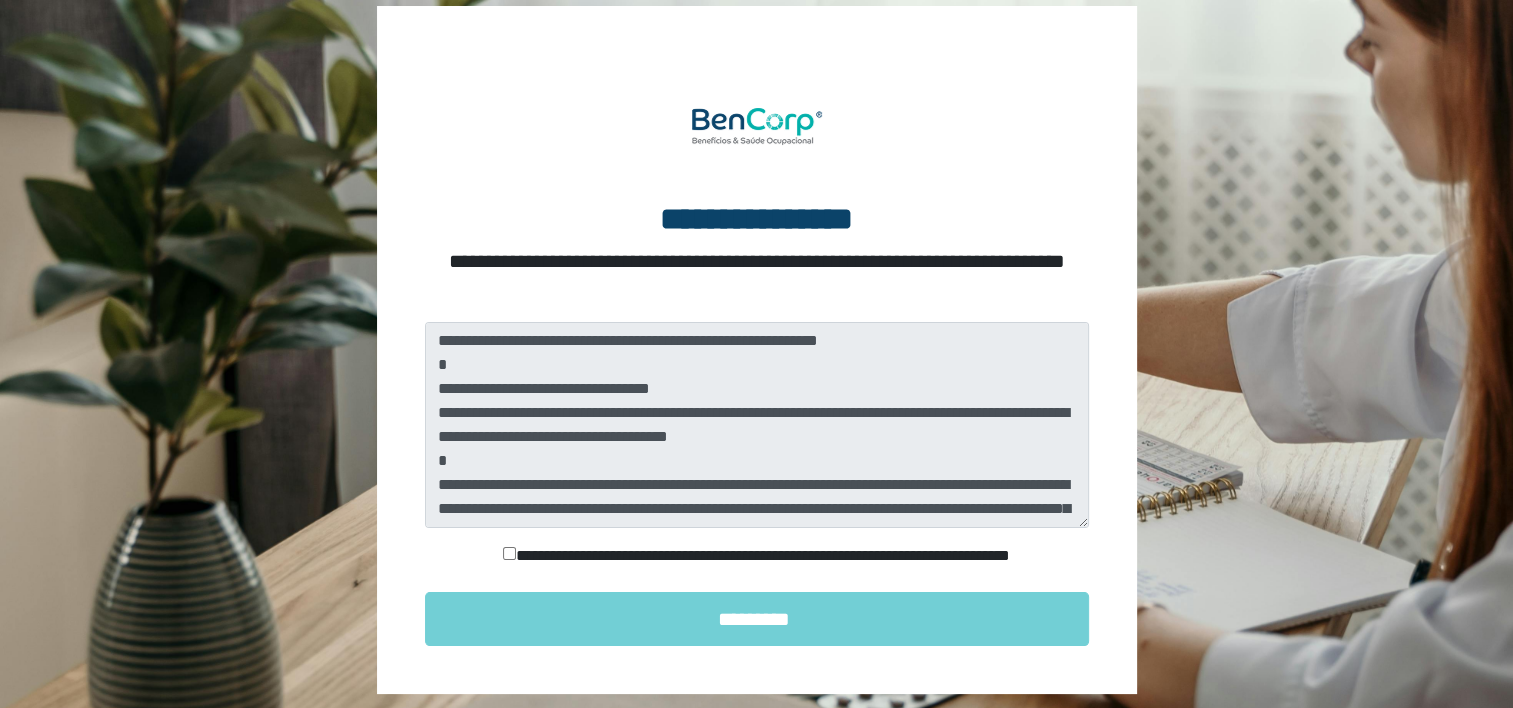 scroll, scrollTop: 100, scrollLeft: 0, axis: vertical 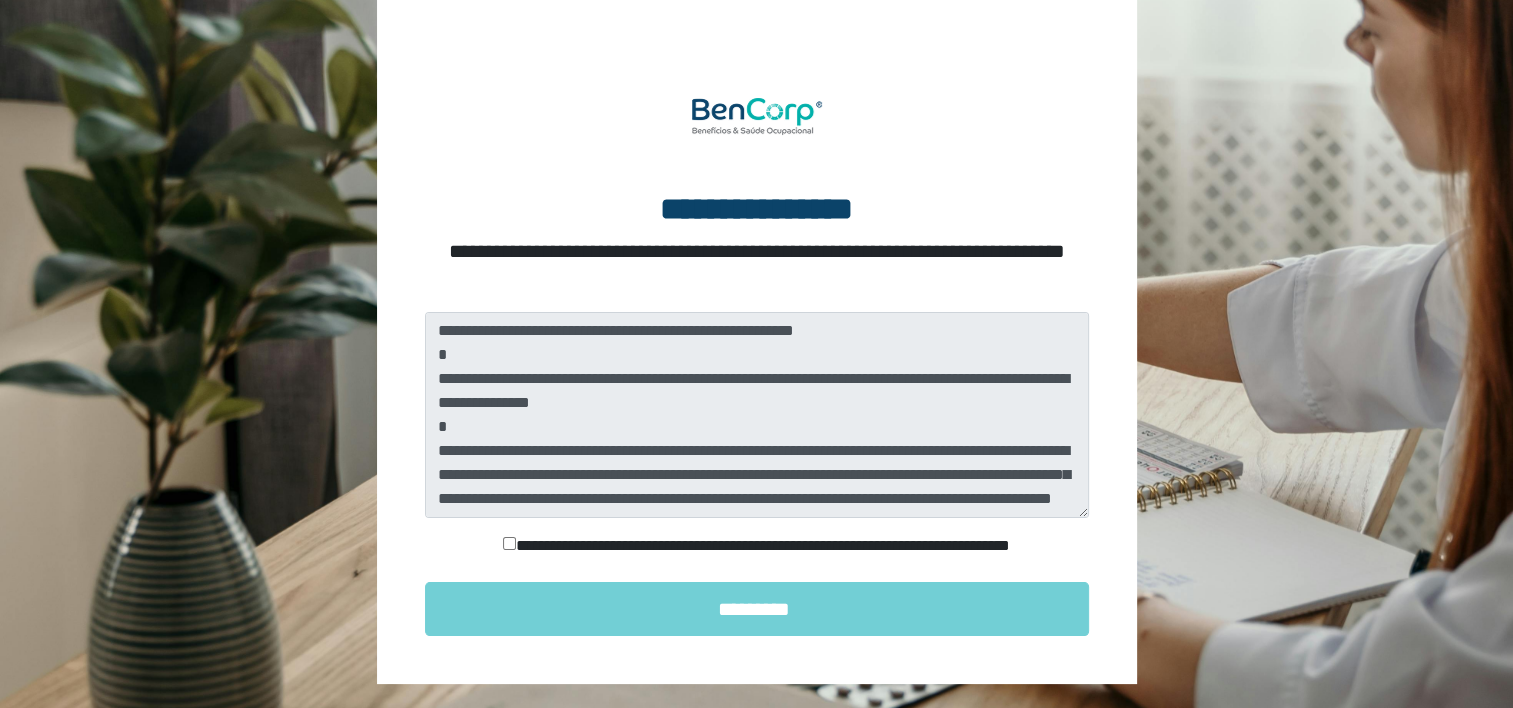 click on "**********" at bounding box center [757, 546] 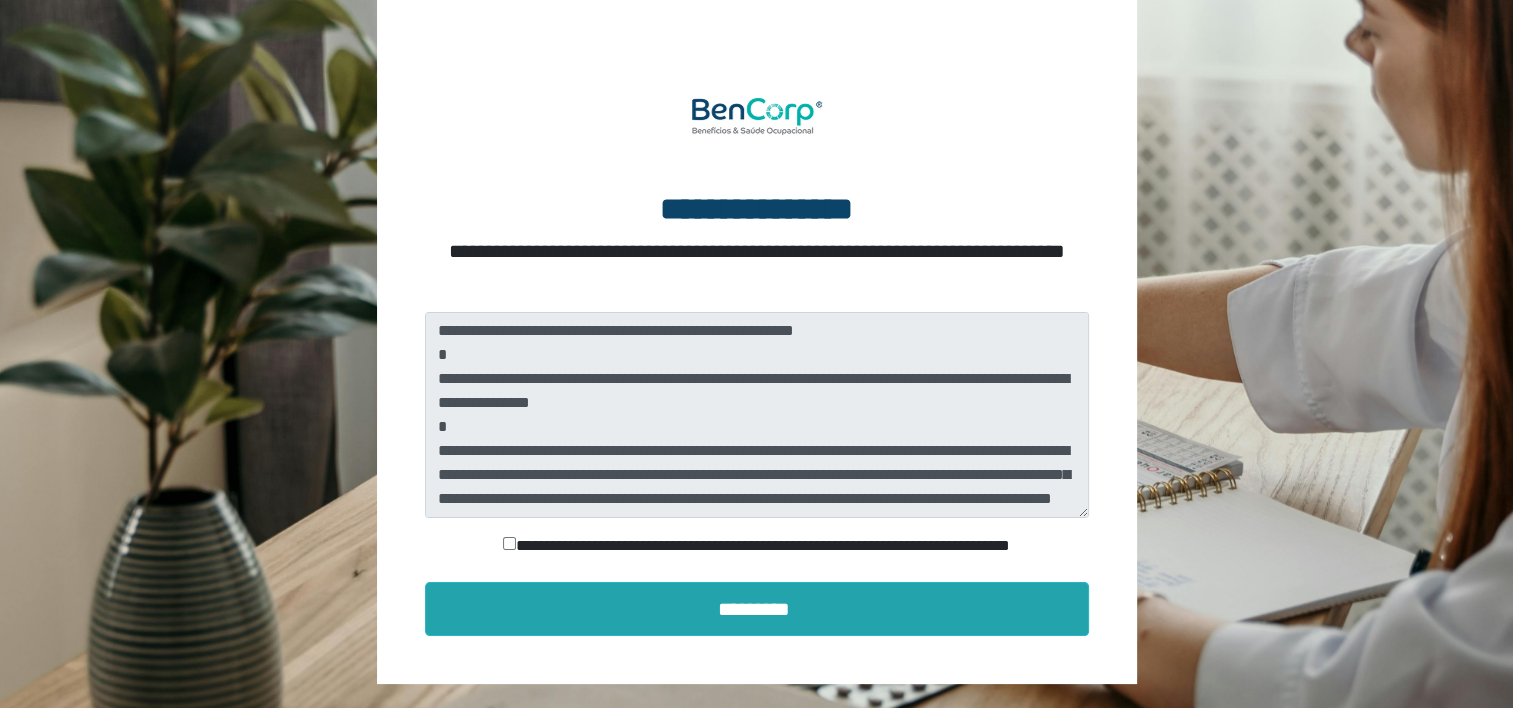 click on "**********" at bounding box center [757, 340] 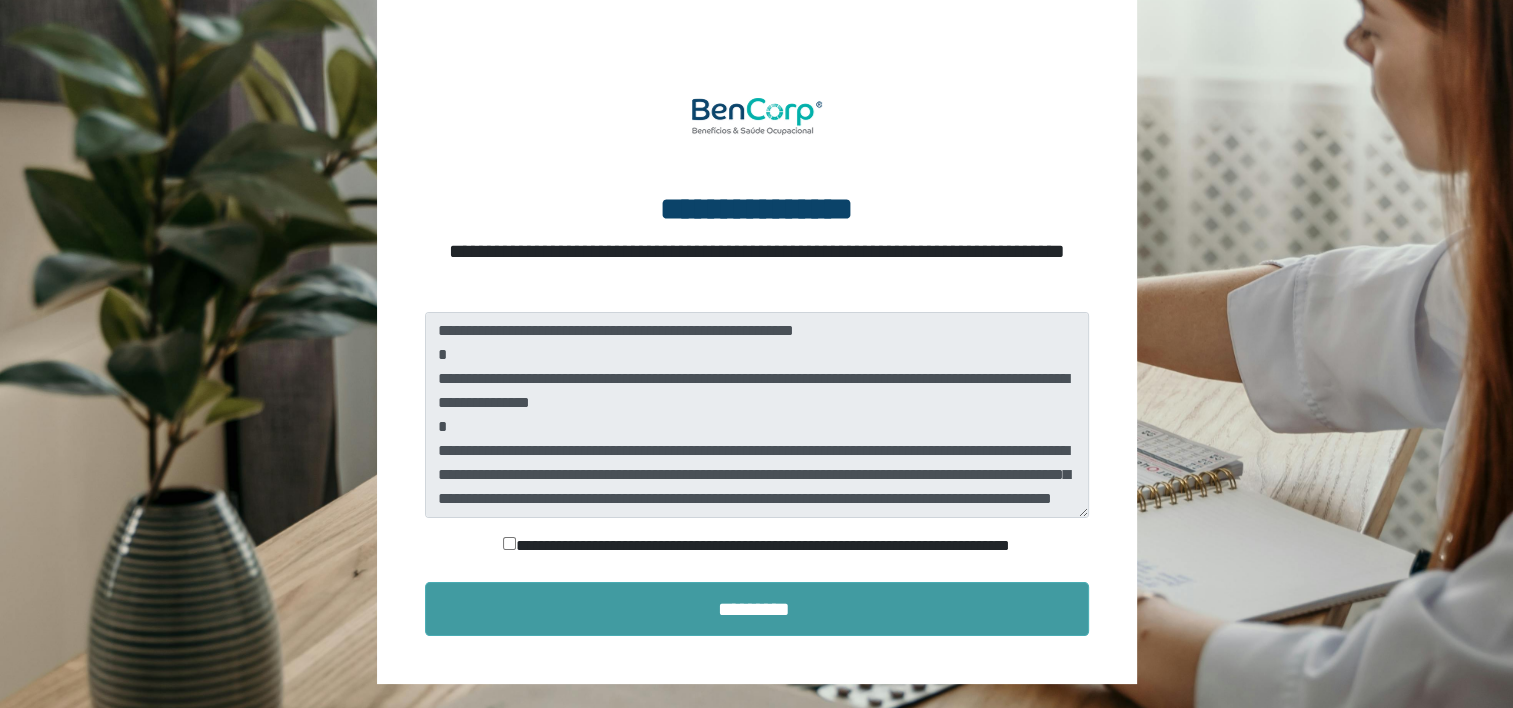 click on "*********" at bounding box center [757, 609] 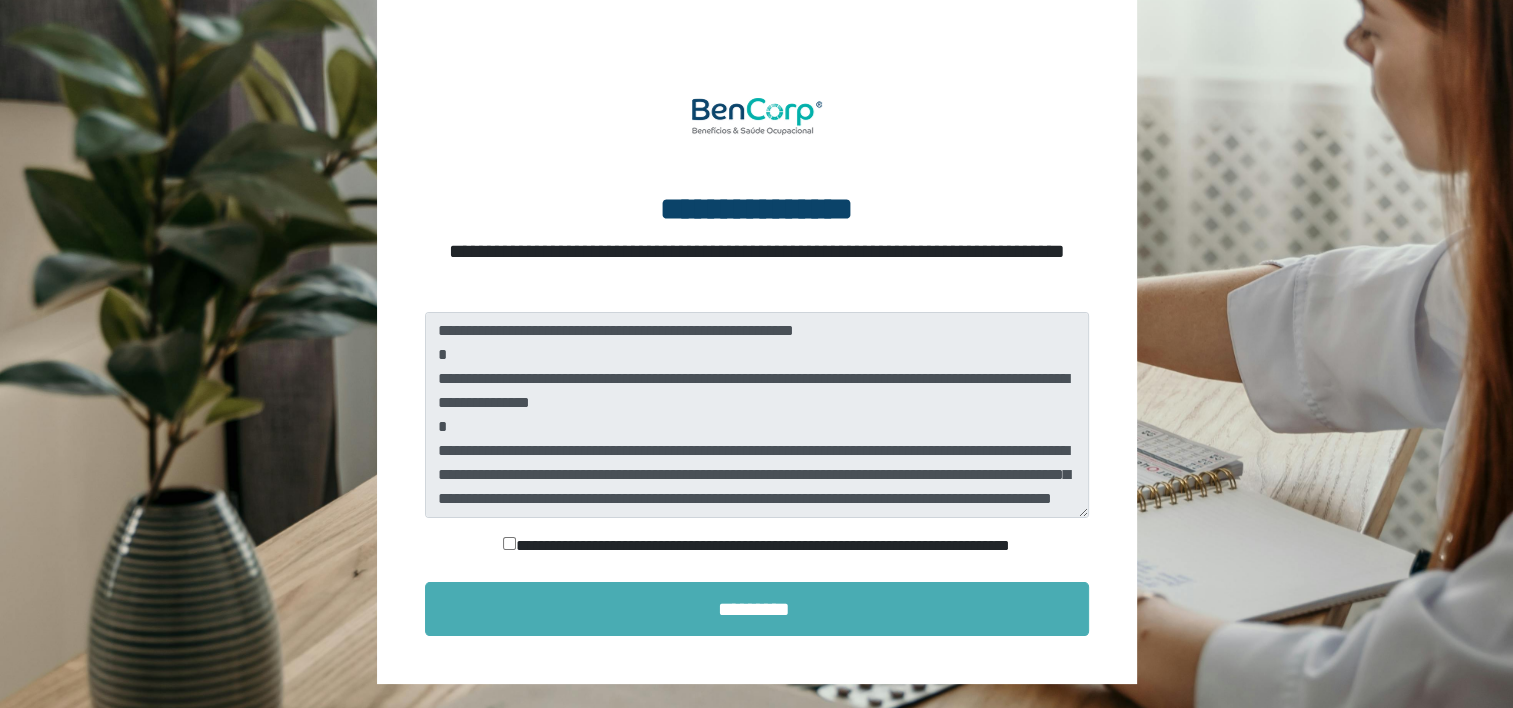 scroll, scrollTop: 33, scrollLeft: 0, axis: vertical 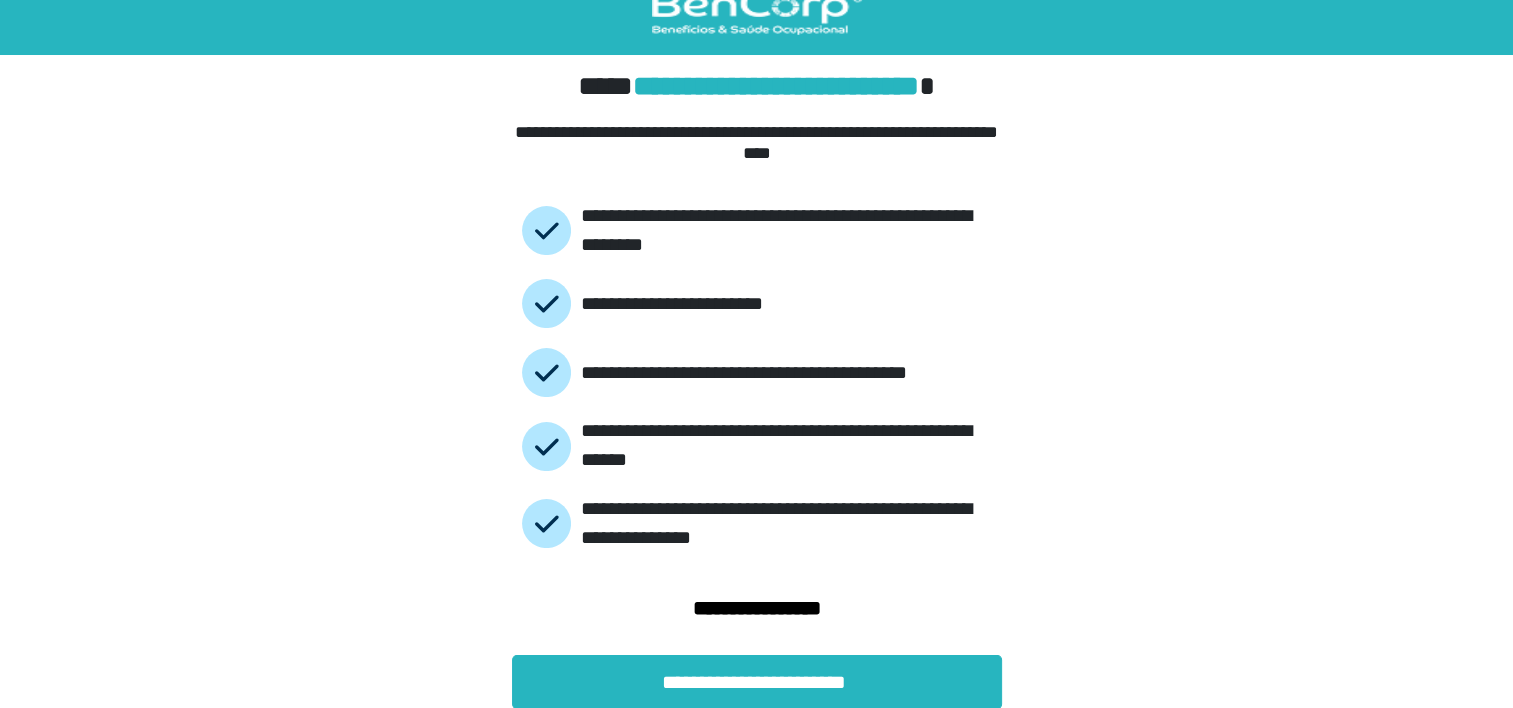 click on "**********" at bounding box center (776, 86) 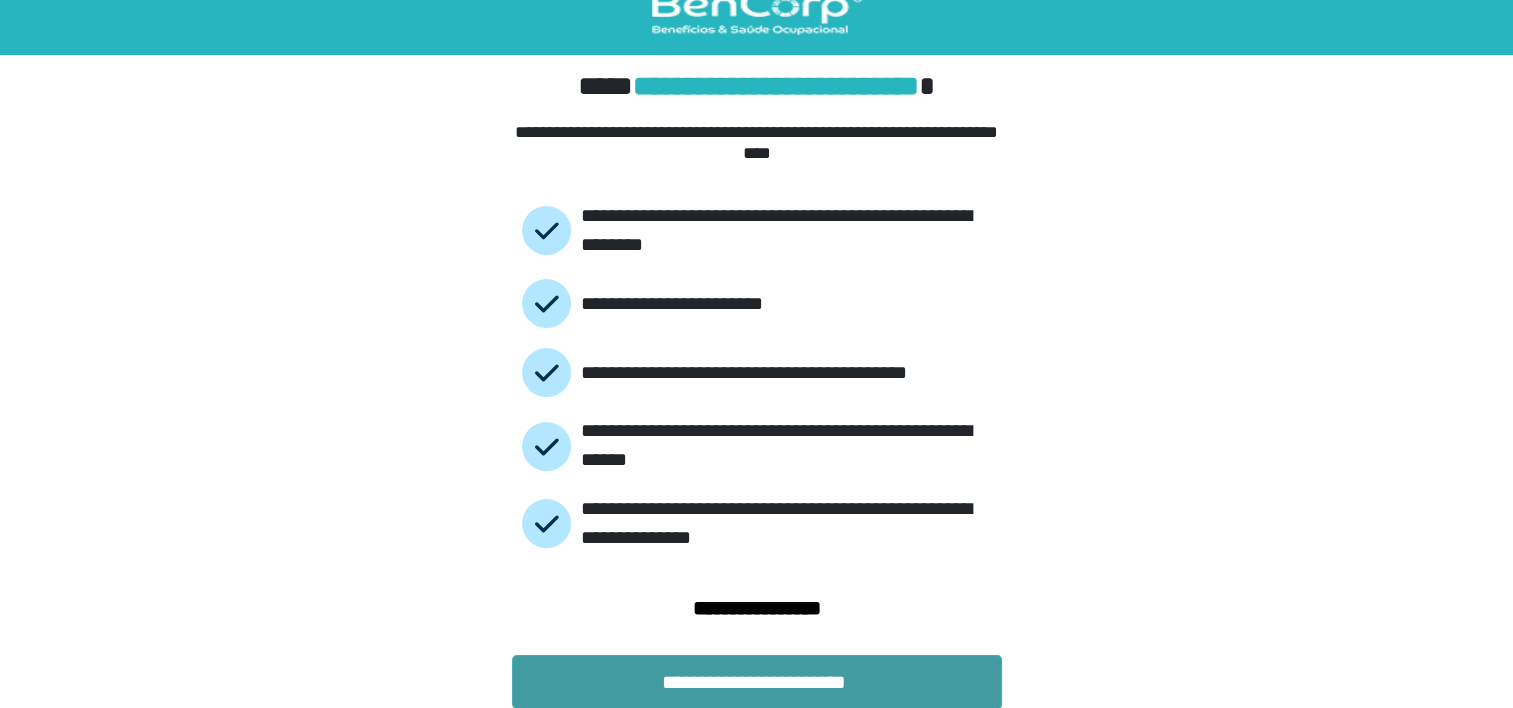 click on "**********" at bounding box center (757, 682) 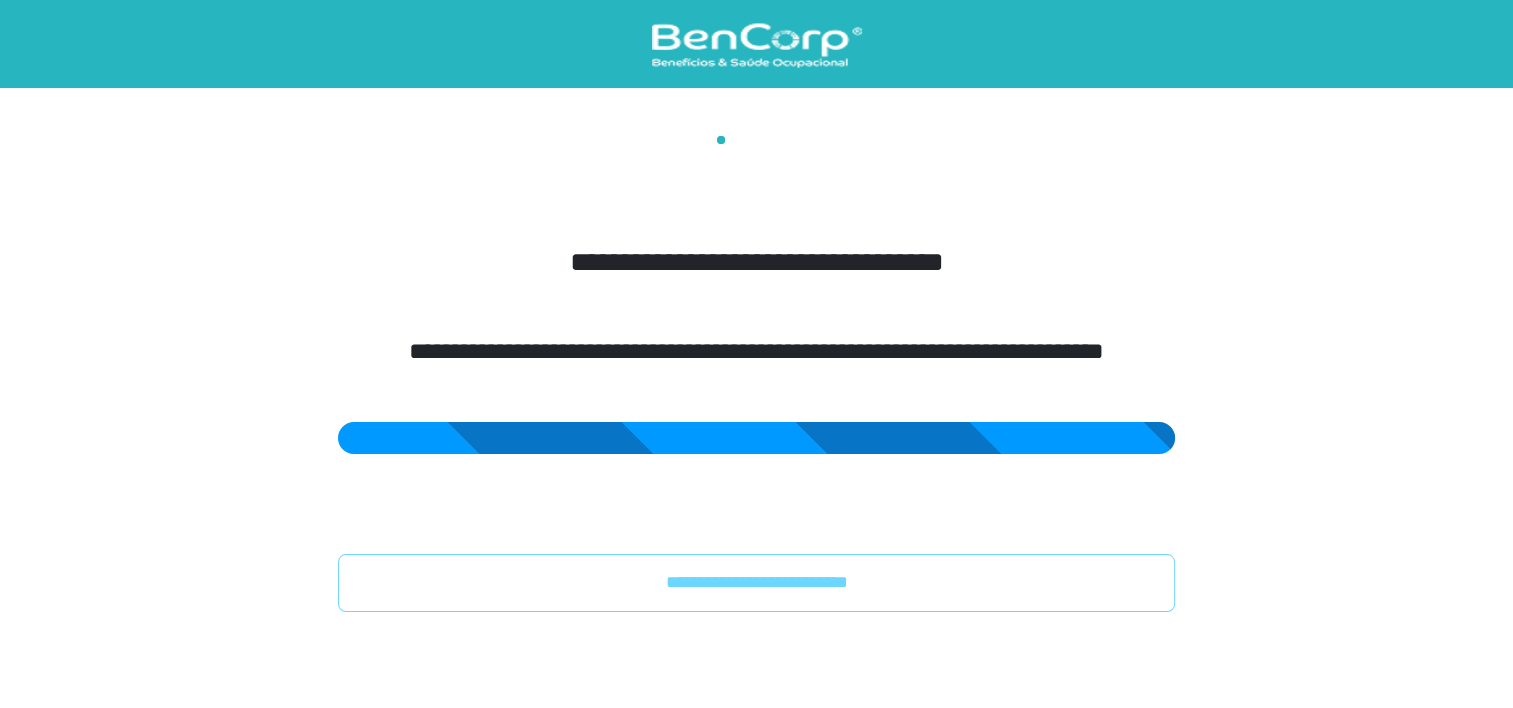 scroll, scrollTop: 0, scrollLeft: 0, axis: both 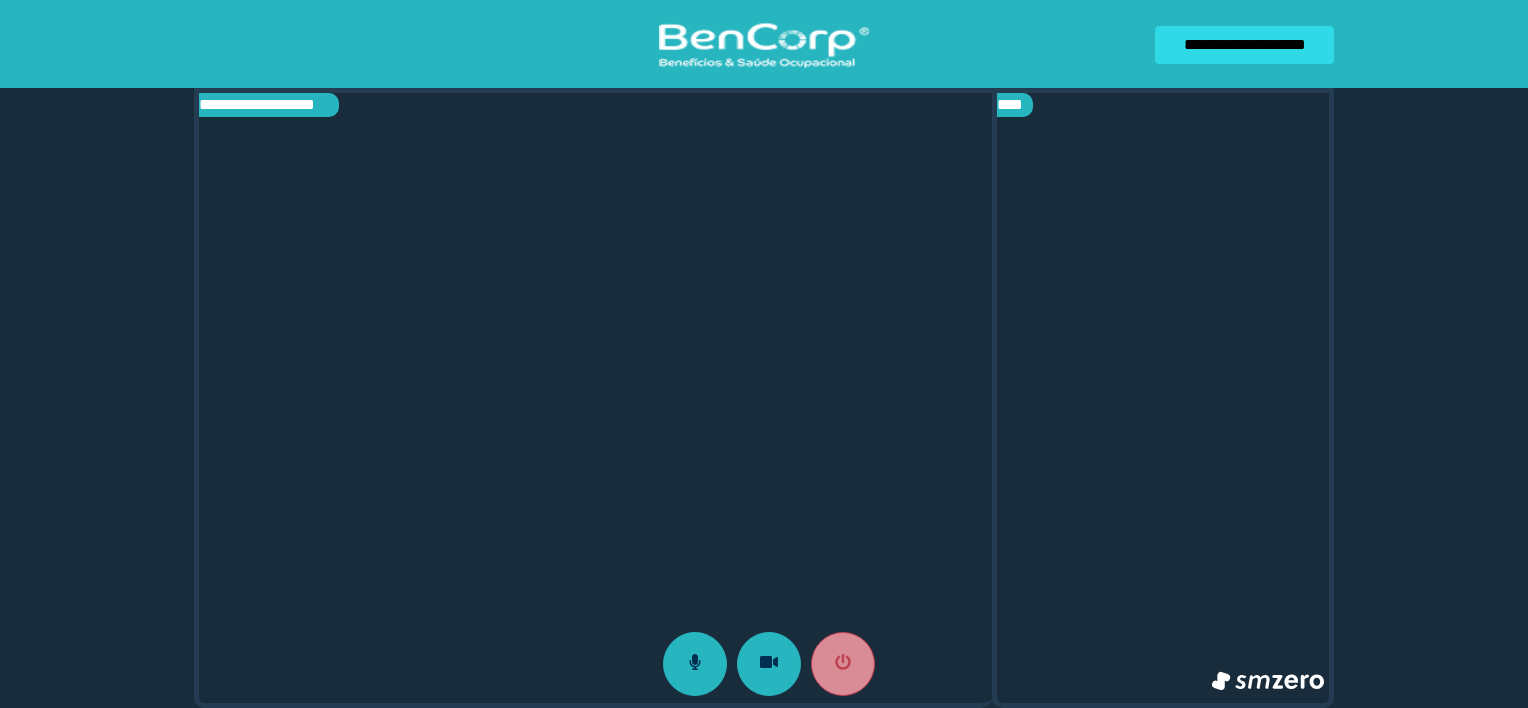 click at bounding box center (595, 398) 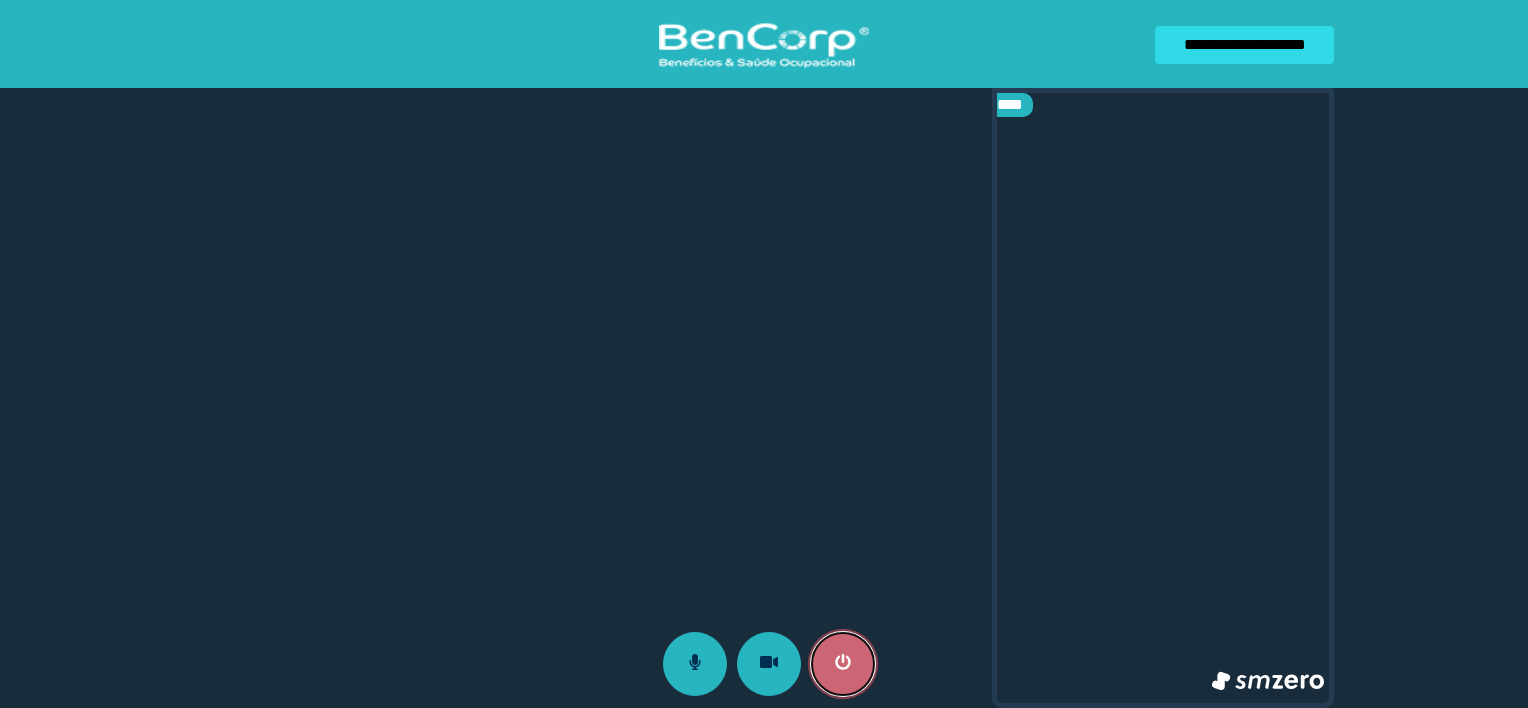 click 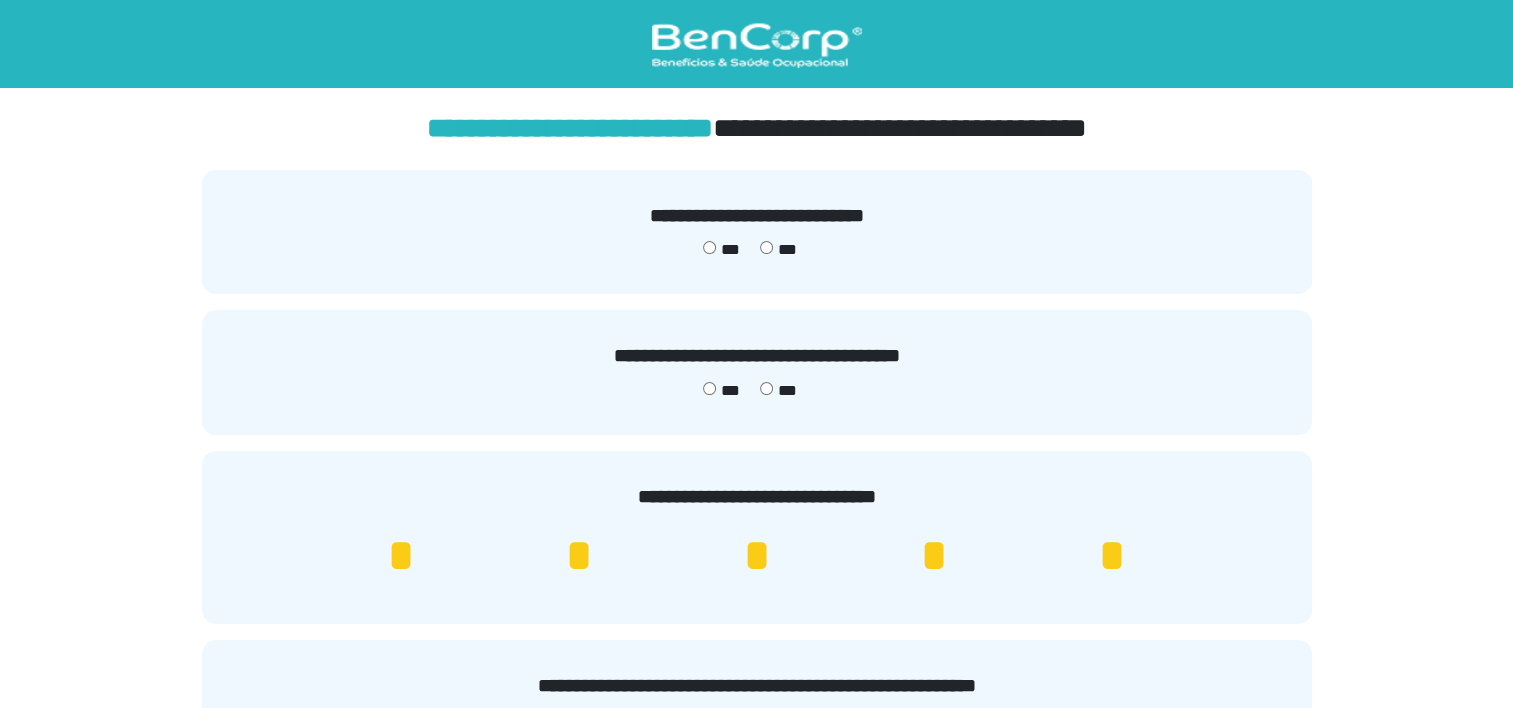 click on "***" at bounding box center [721, 250] 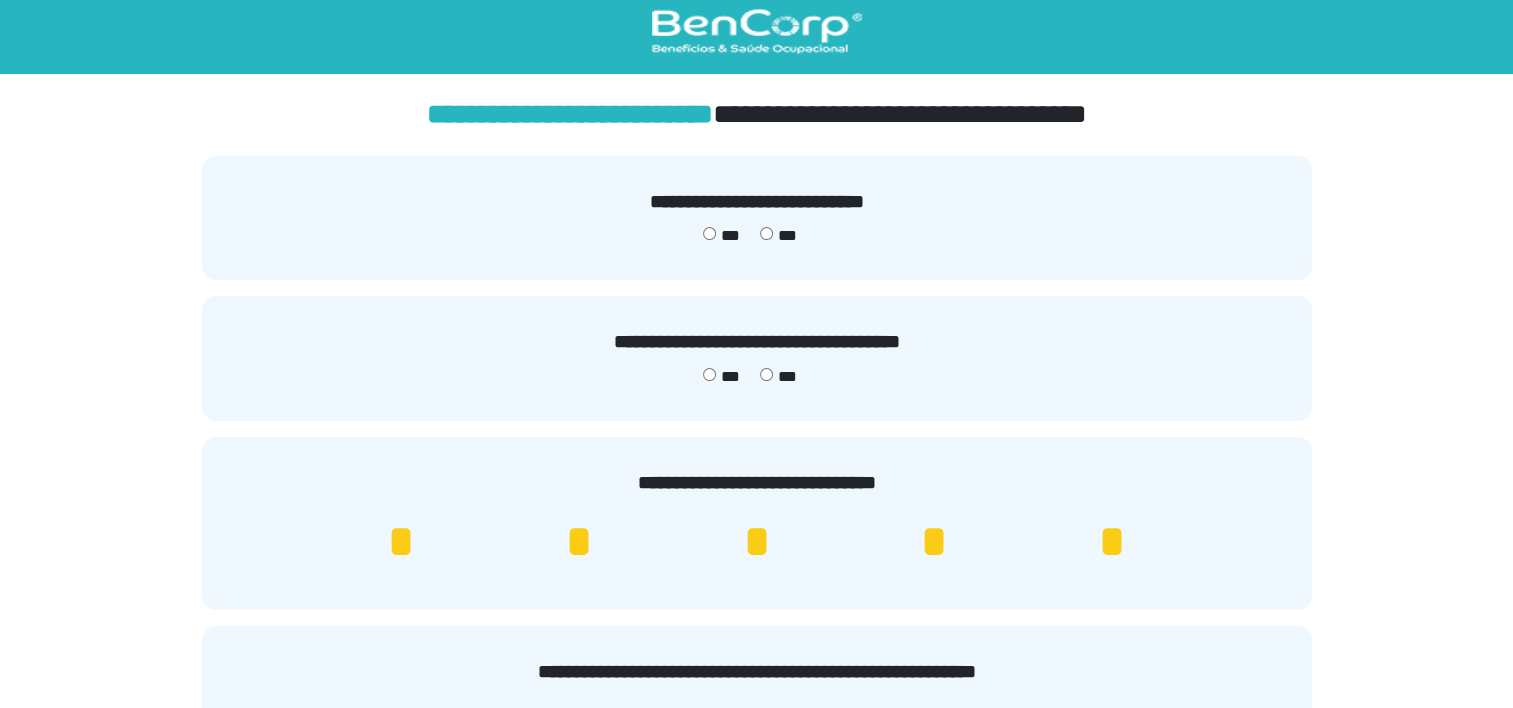 scroll, scrollTop: 100, scrollLeft: 0, axis: vertical 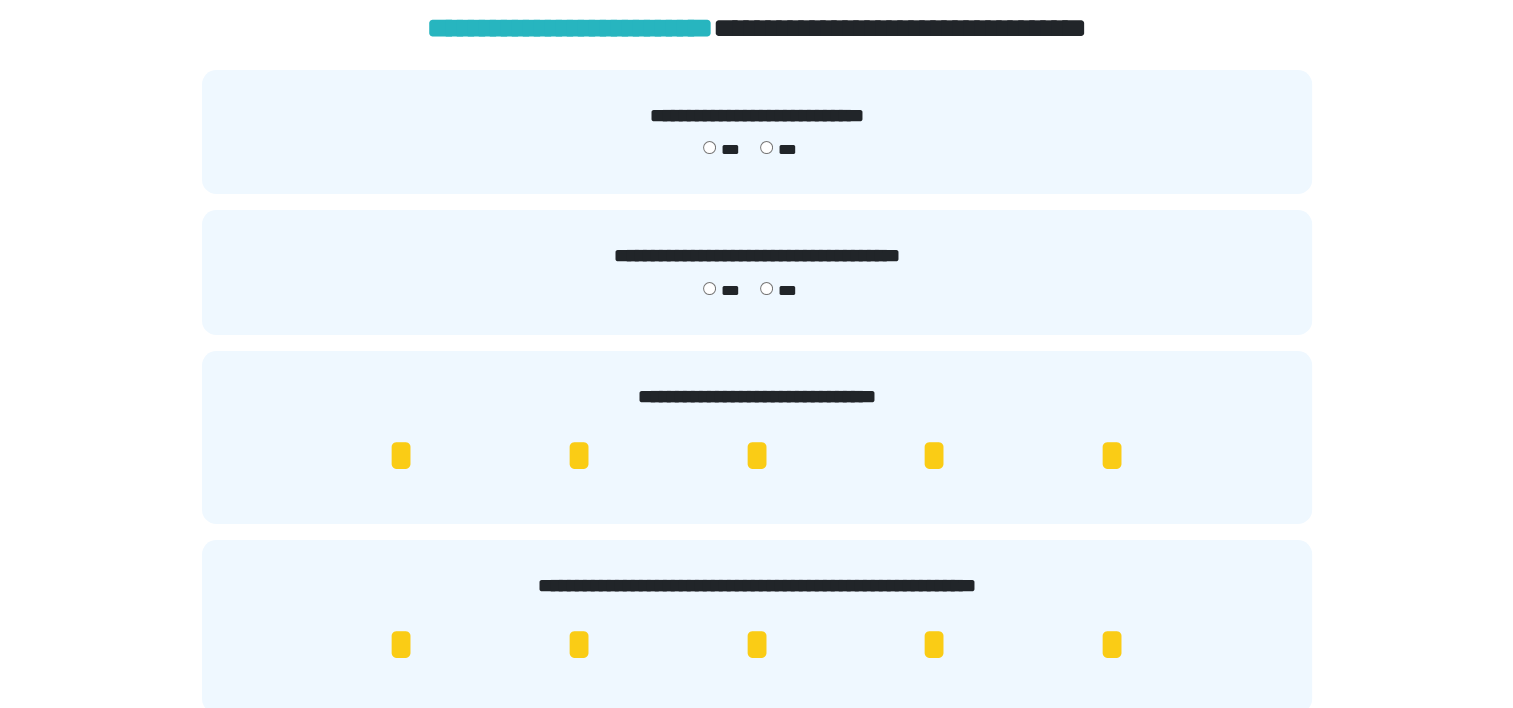 click on "***" at bounding box center (721, 291) 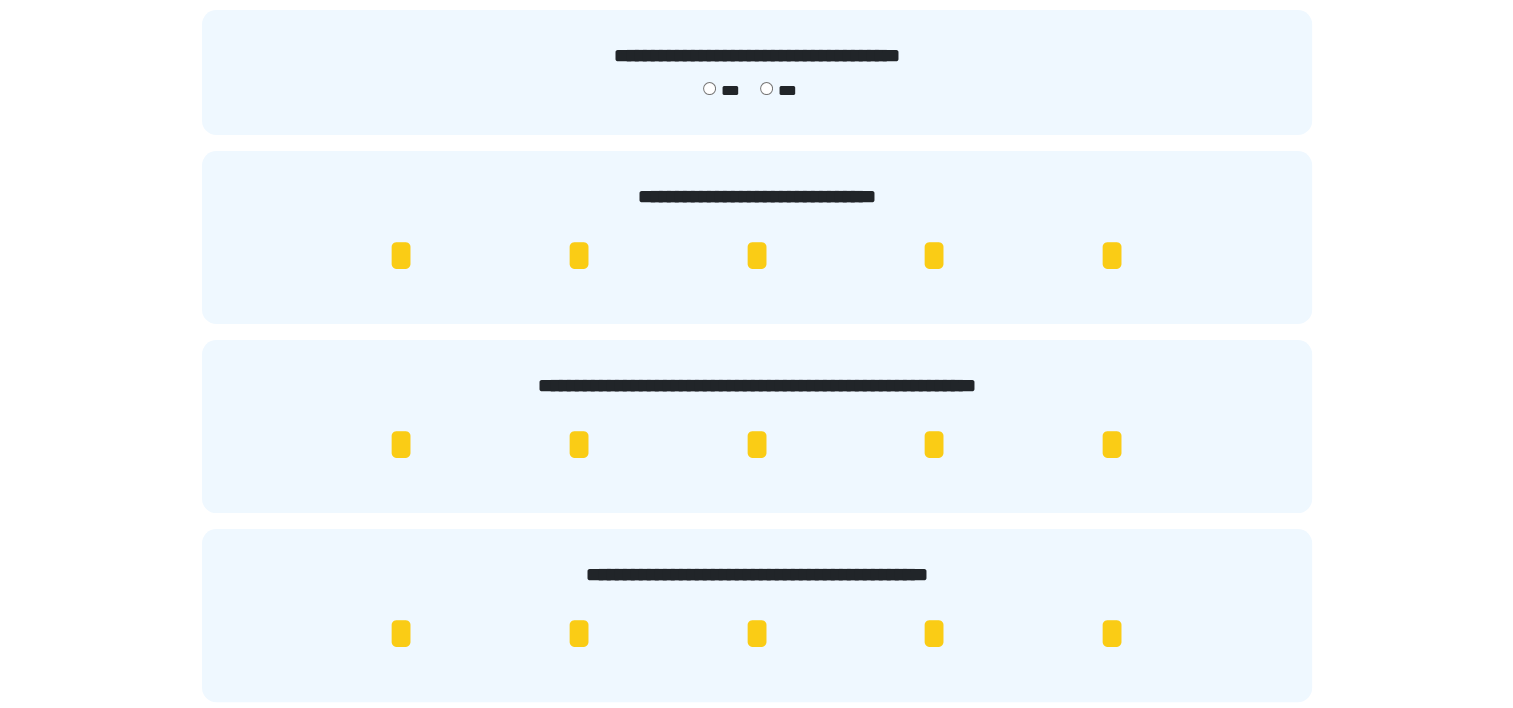 click on "*" at bounding box center [934, 256] 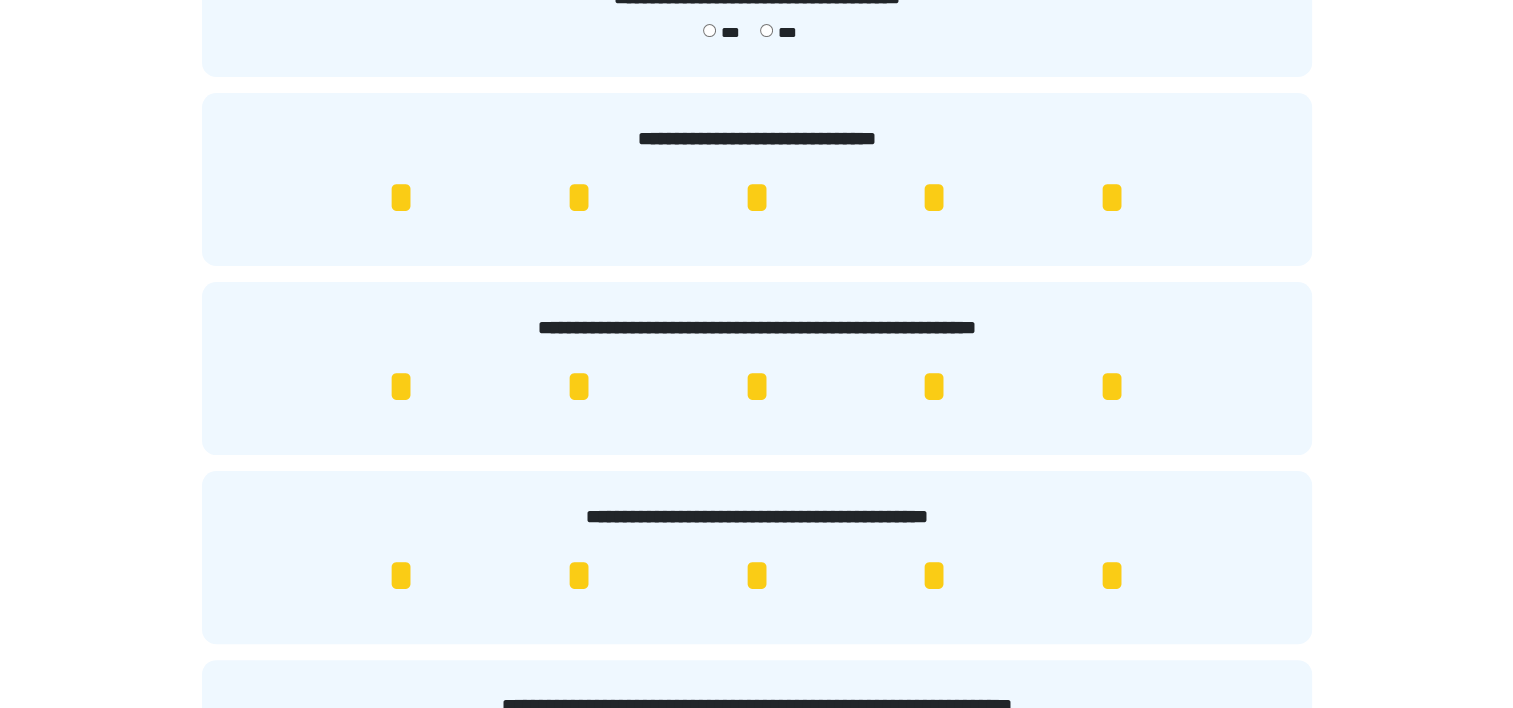 scroll, scrollTop: 400, scrollLeft: 0, axis: vertical 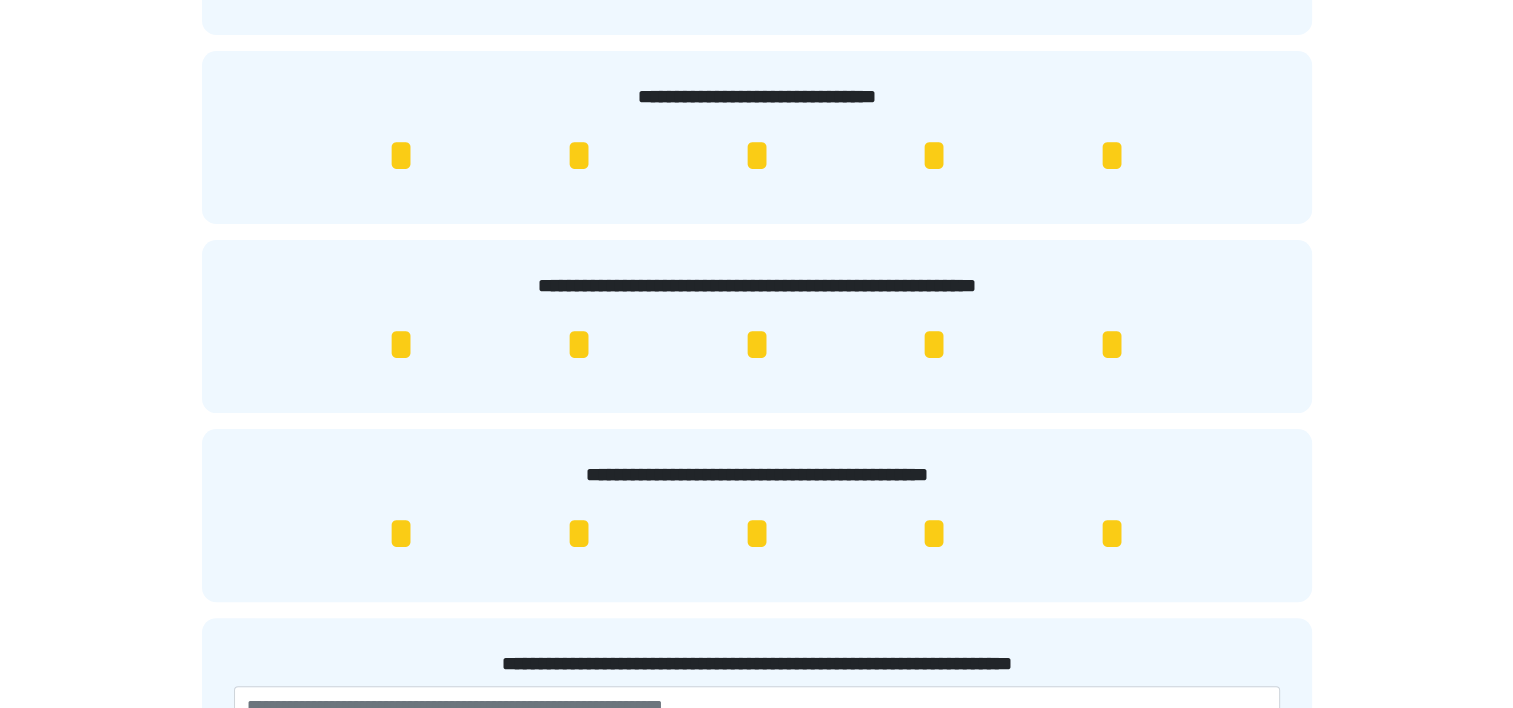 click on "*" at bounding box center [1112, 345] 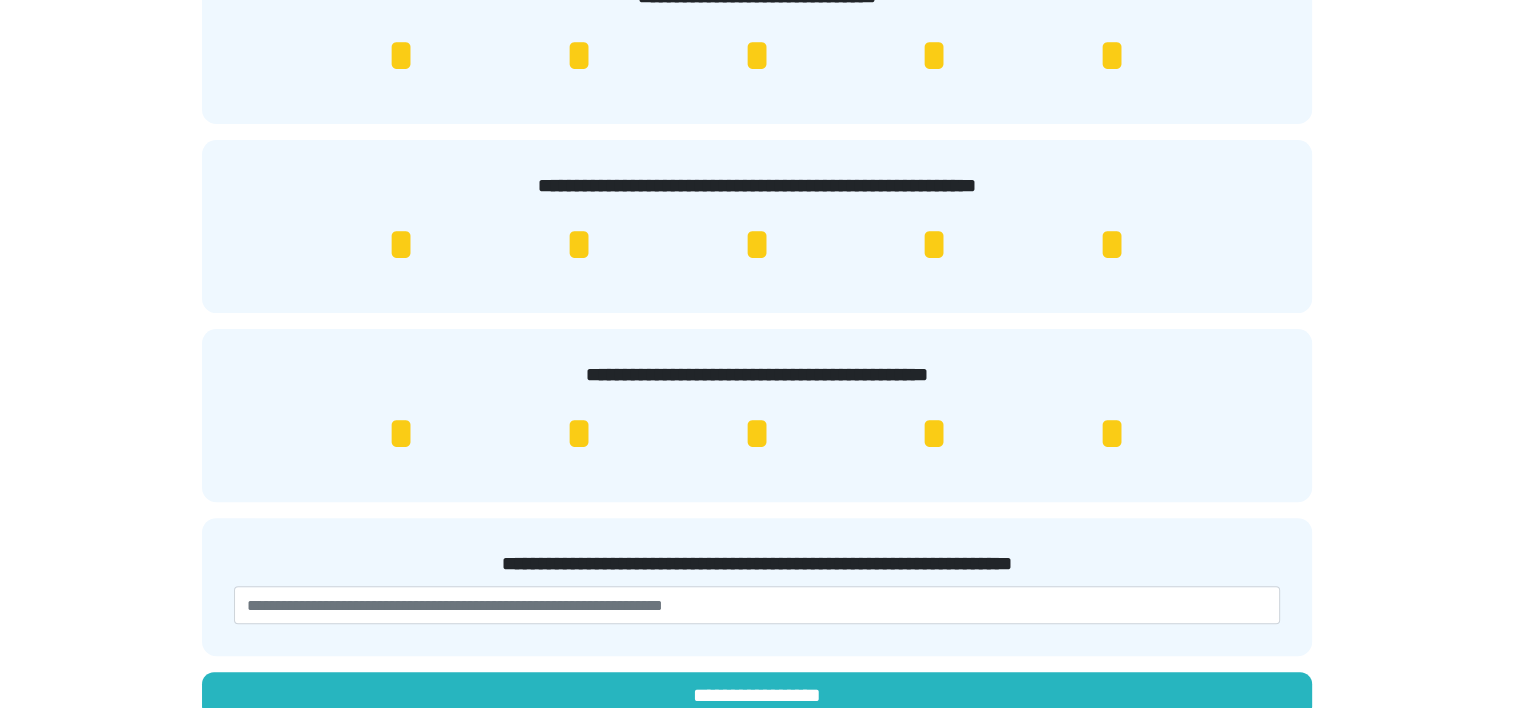 click on "*" at bounding box center (934, 434) 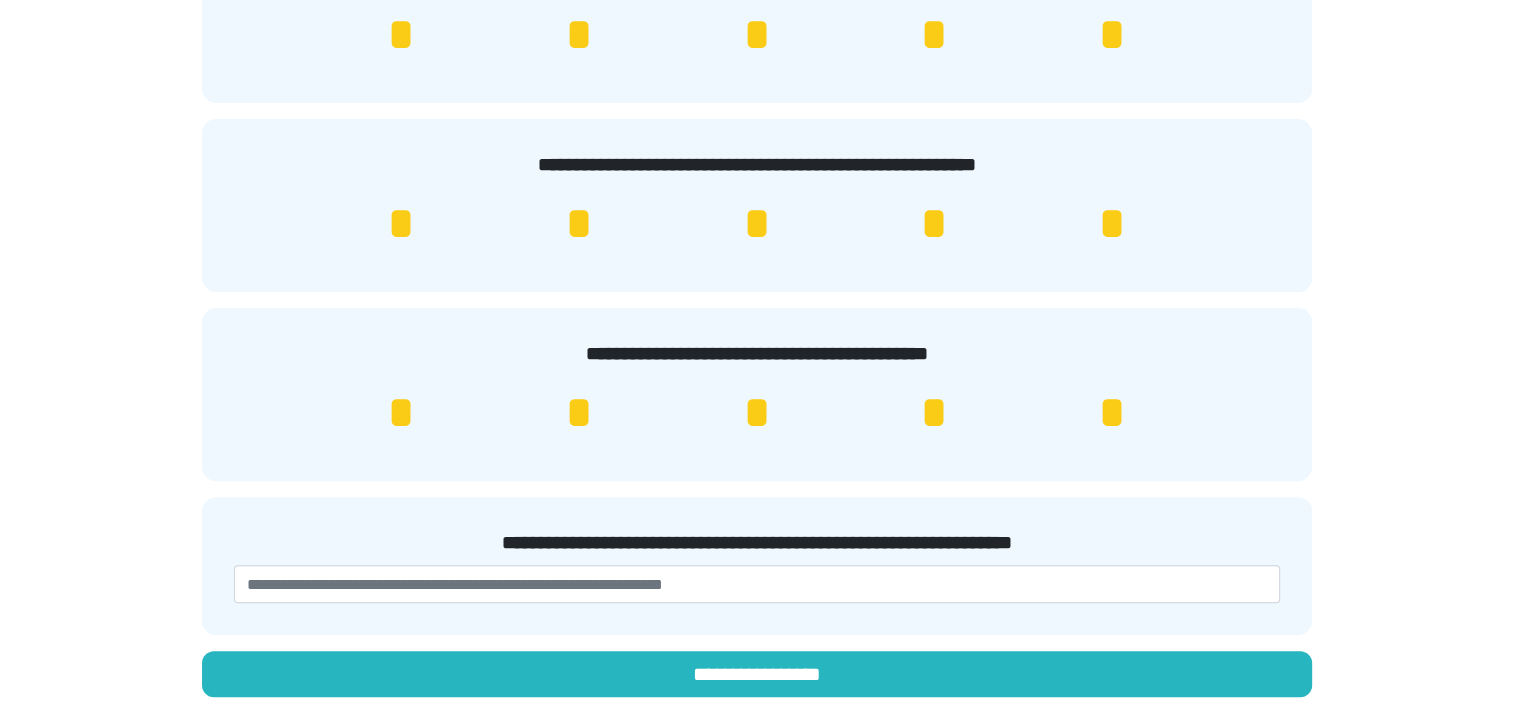 scroll, scrollTop: 526, scrollLeft: 0, axis: vertical 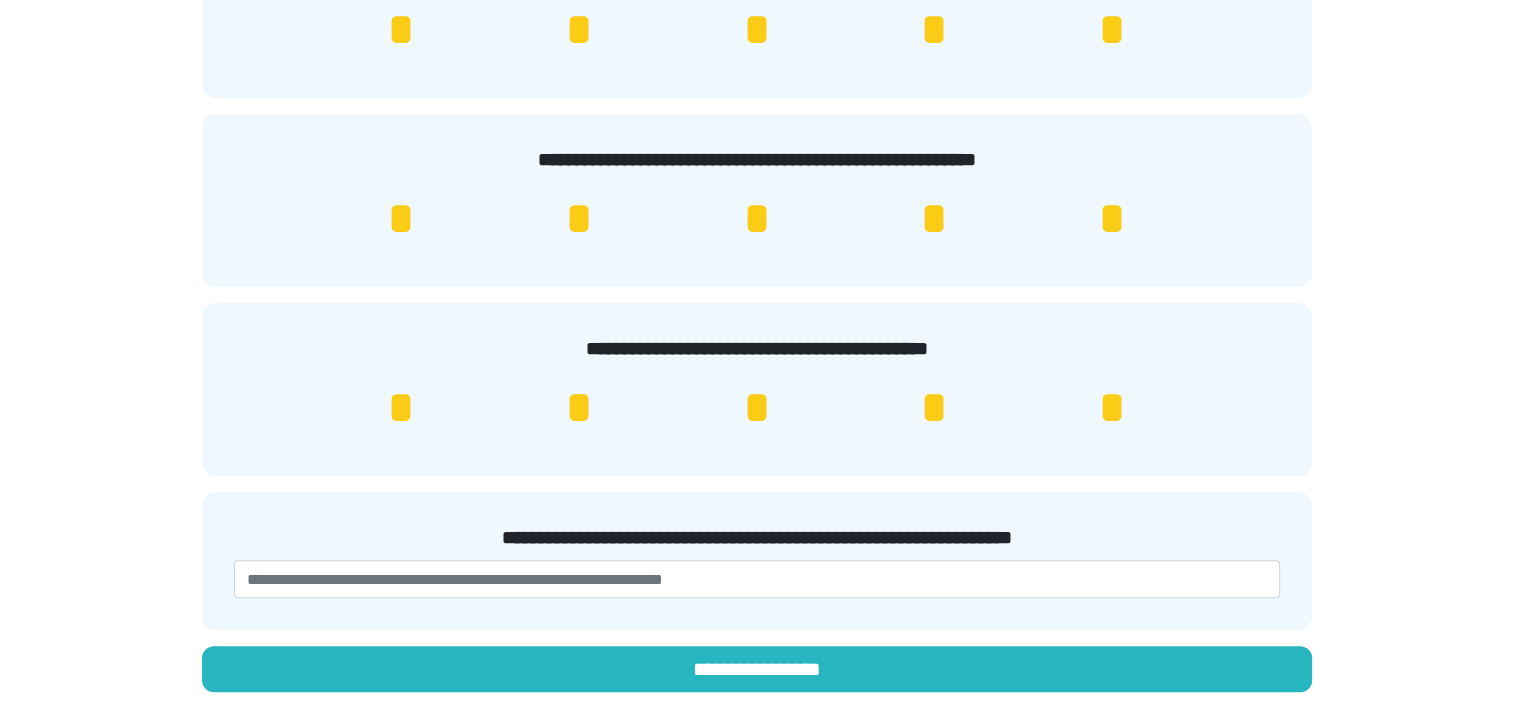 click on "*" at bounding box center (1112, 408) 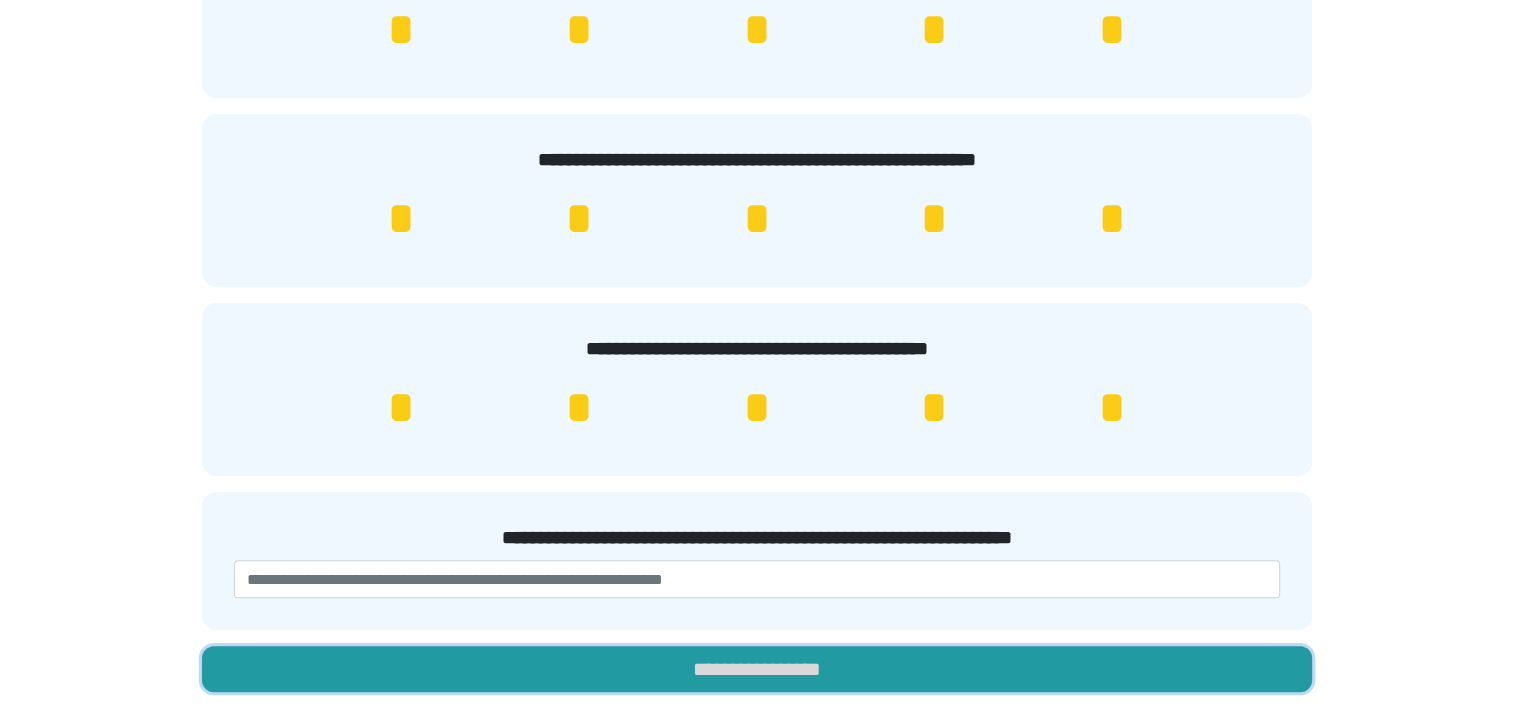 click on "**********" at bounding box center (757, 669) 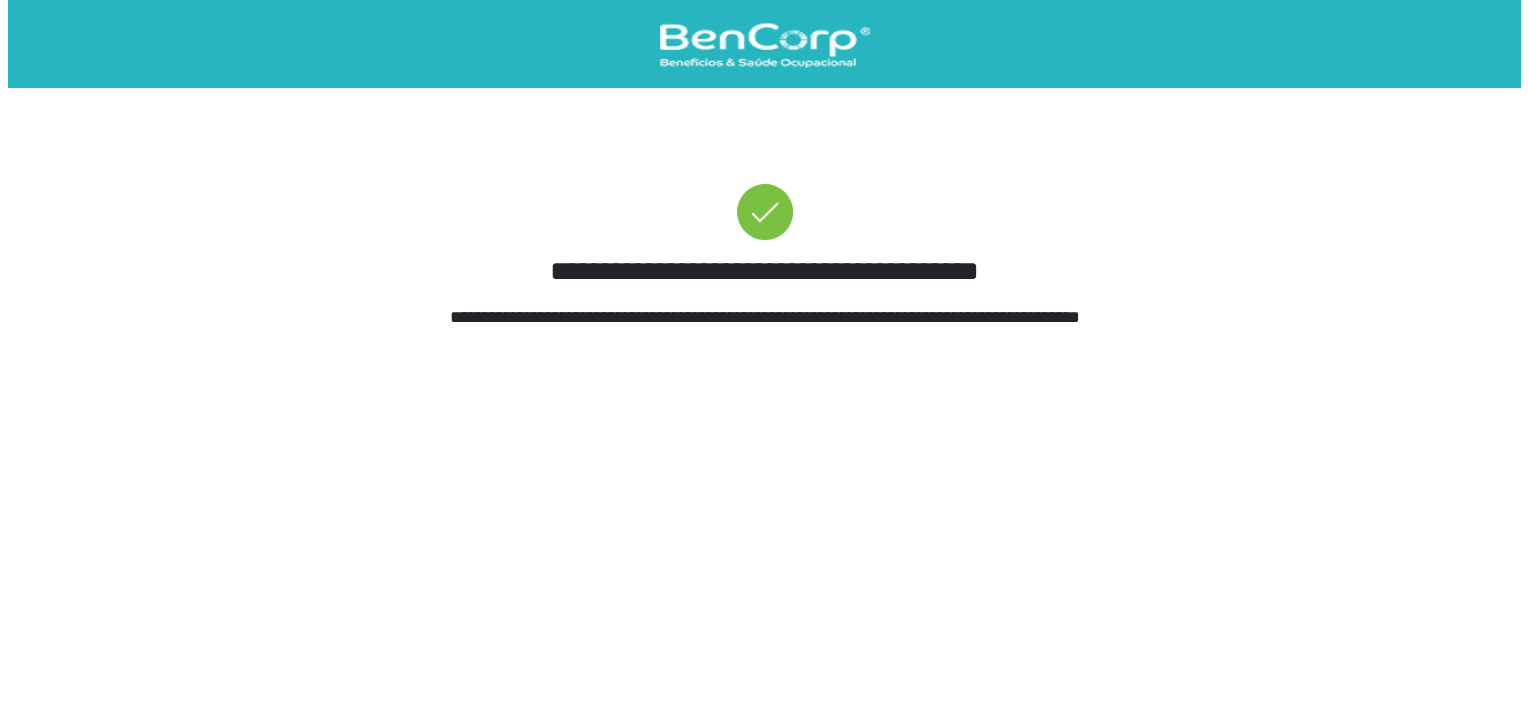 scroll, scrollTop: 0, scrollLeft: 0, axis: both 